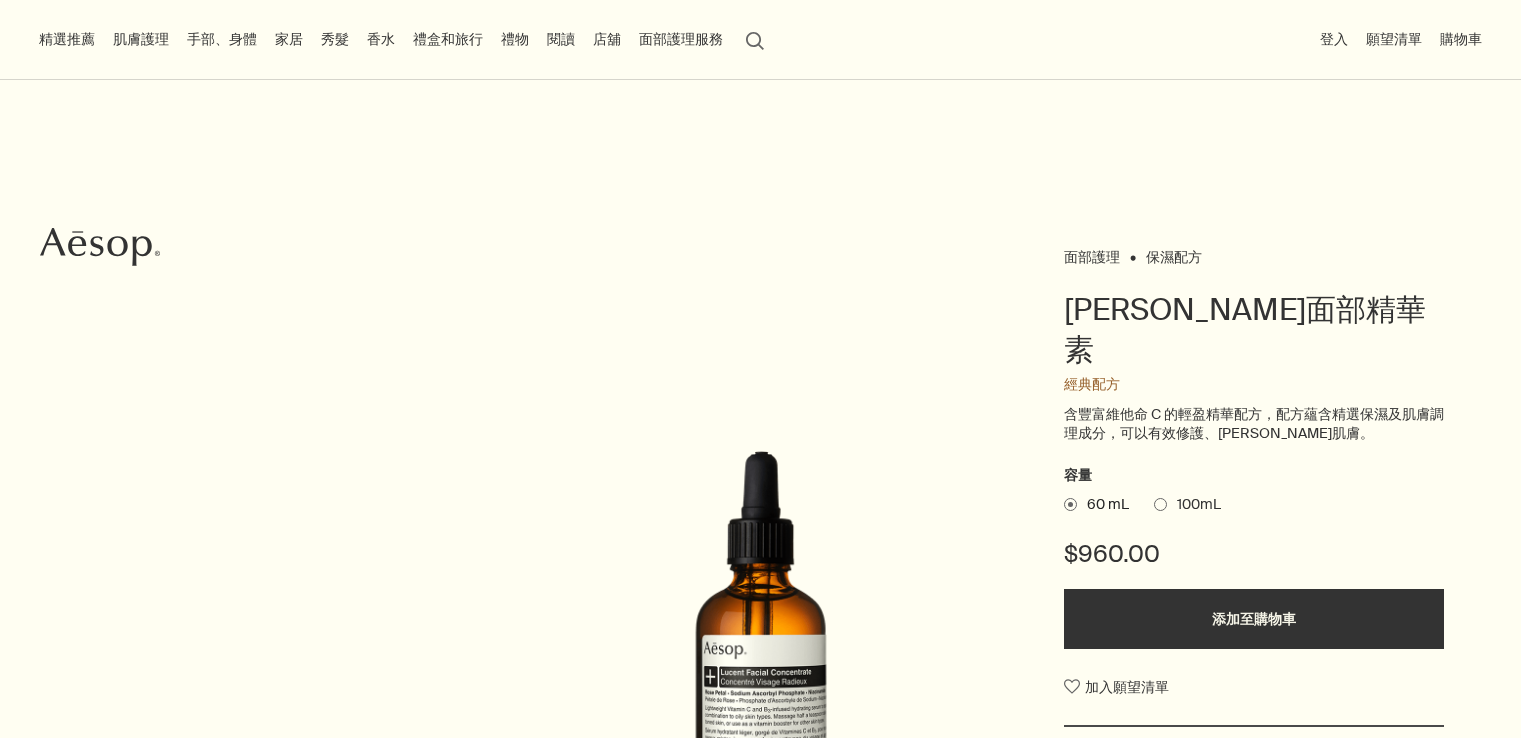 scroll, scrollTop: 200, scrollLeft: 0, axis: vertical 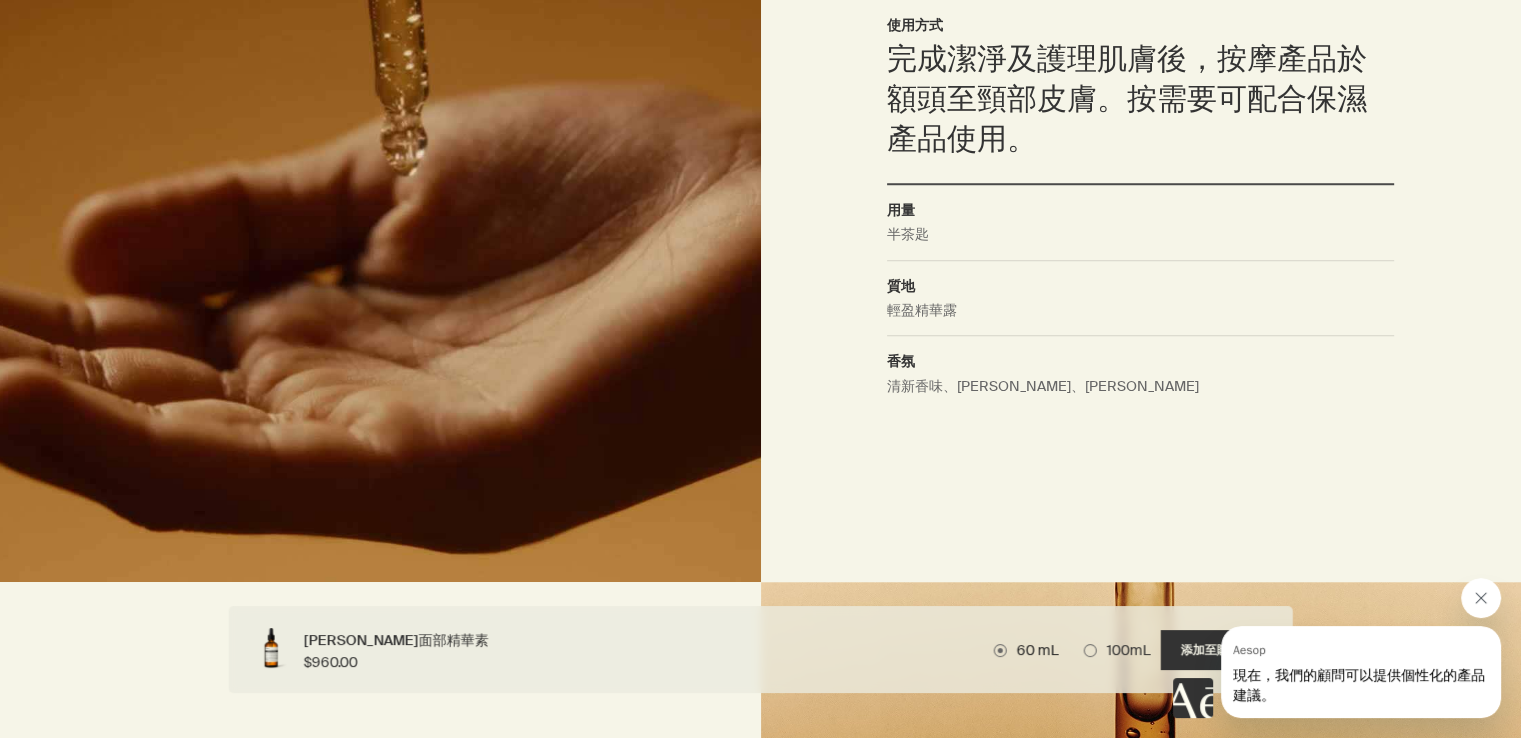 click 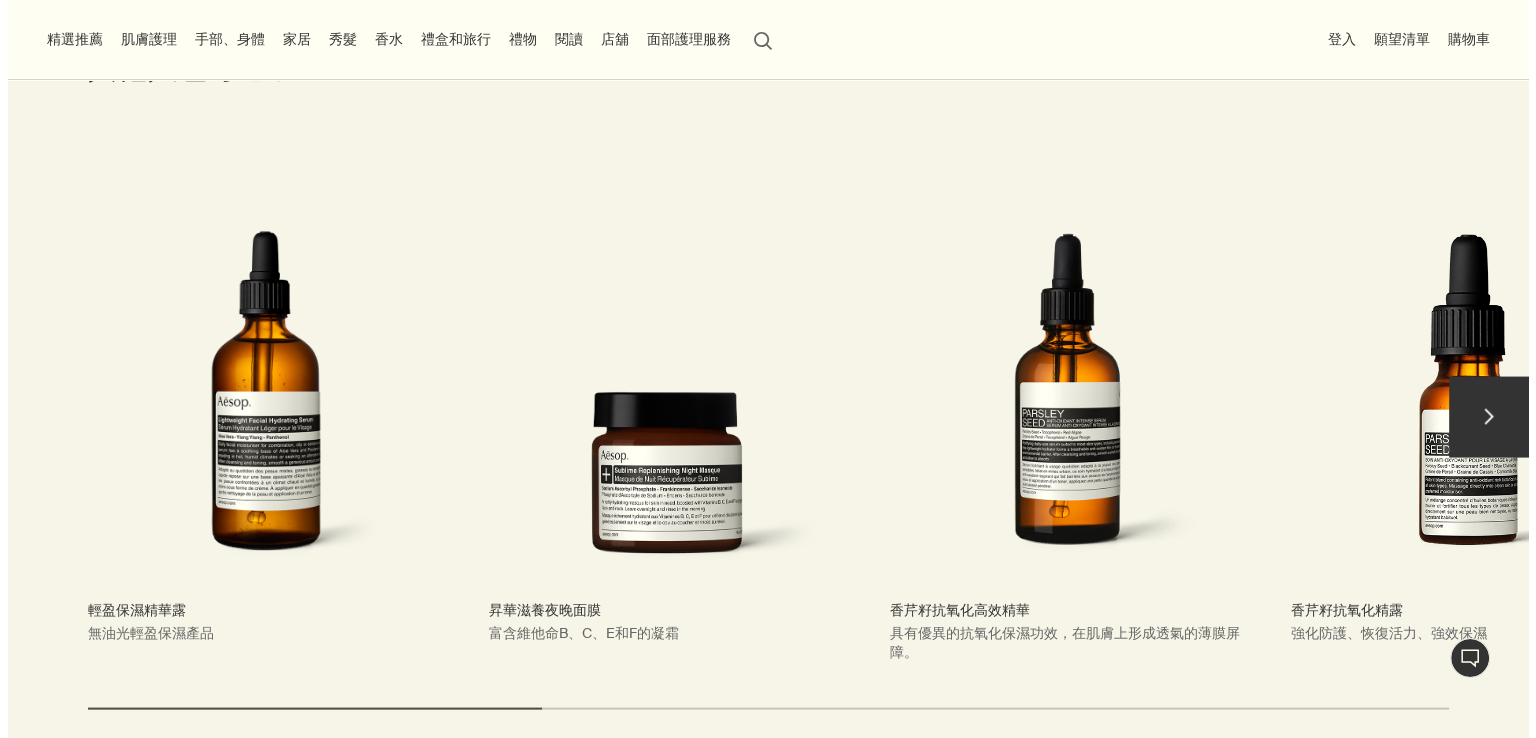 scroll, scrollTop: 3800, scrollLeft: 0, axis: vertical 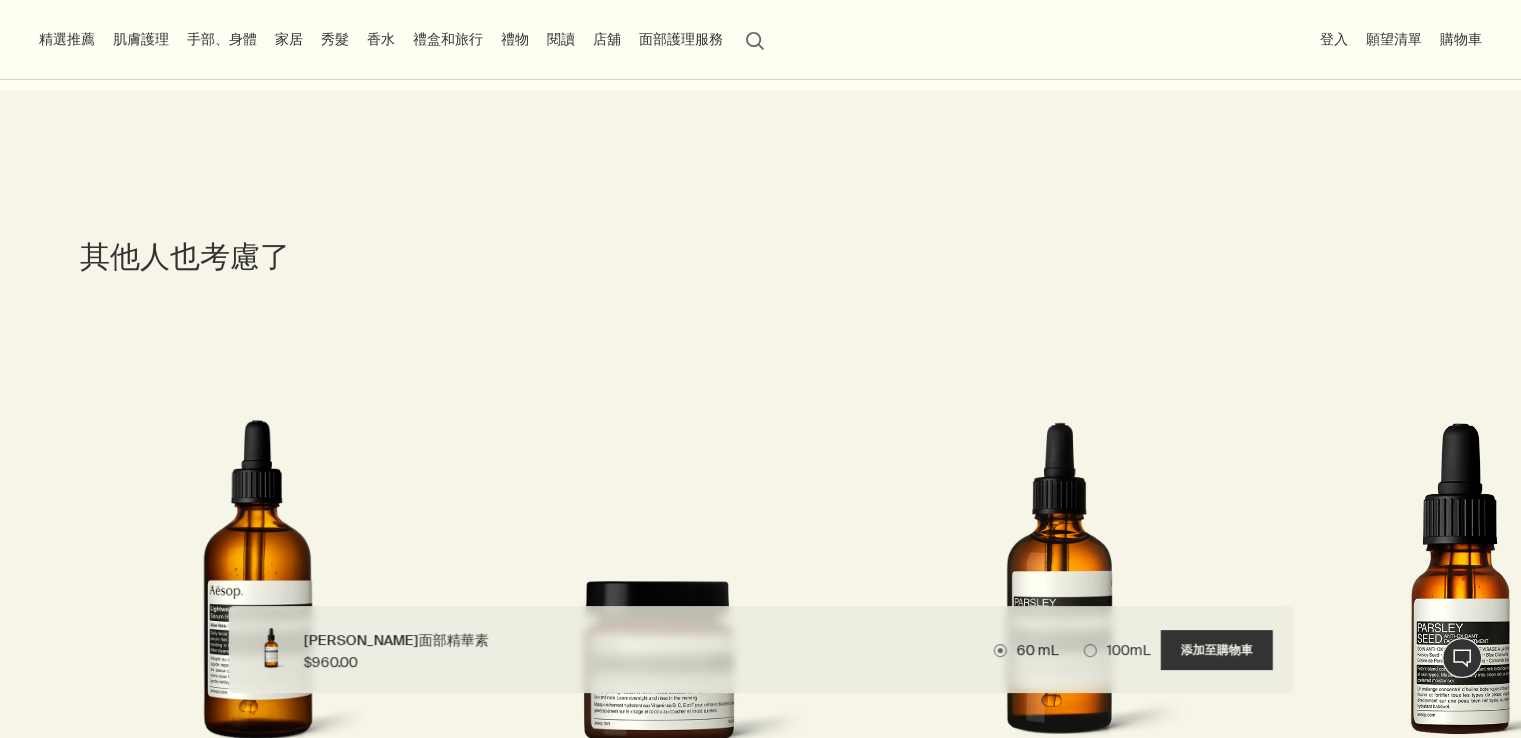 click on "肌膚護理" at bounding box center (141, 39) 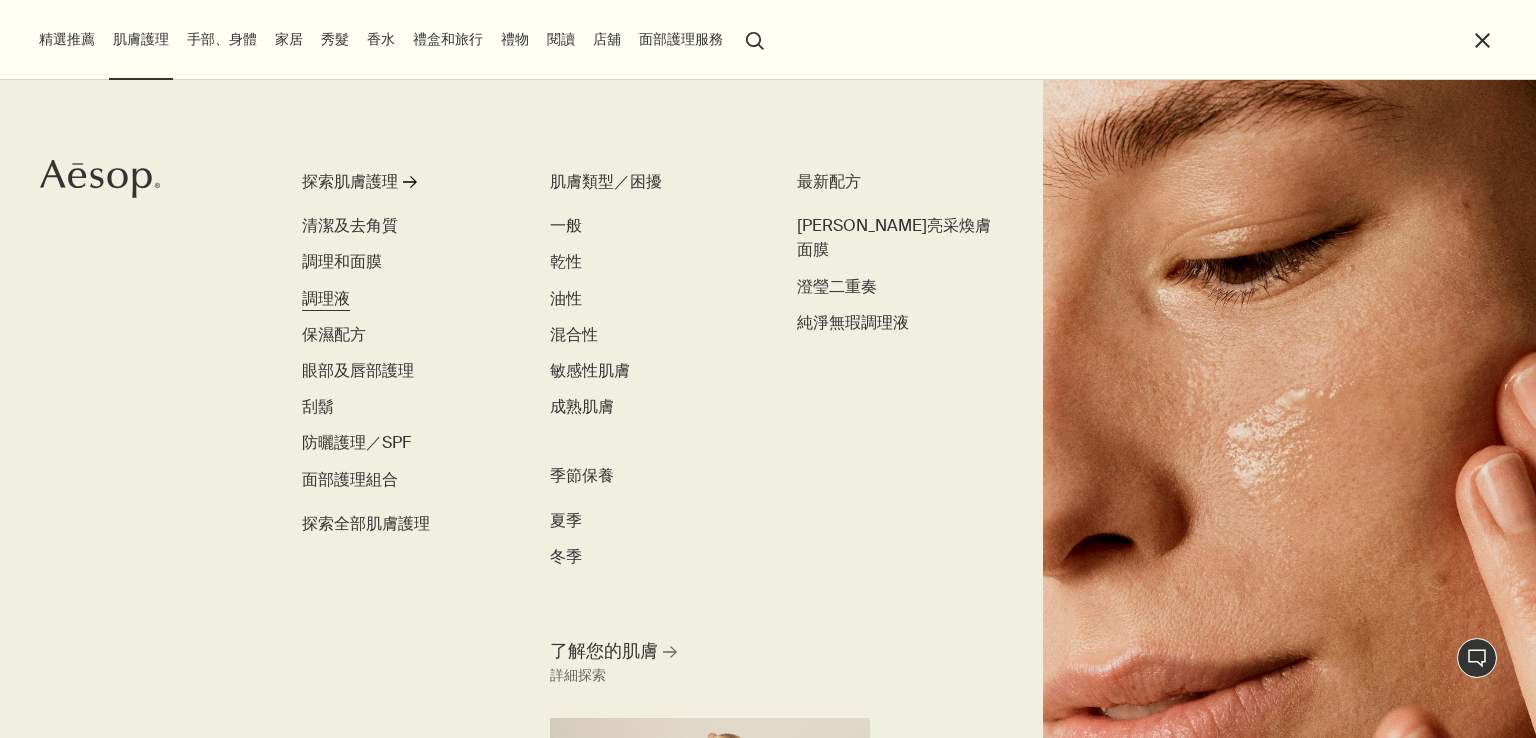 click on "調理液" at bounding box center (326, 298) 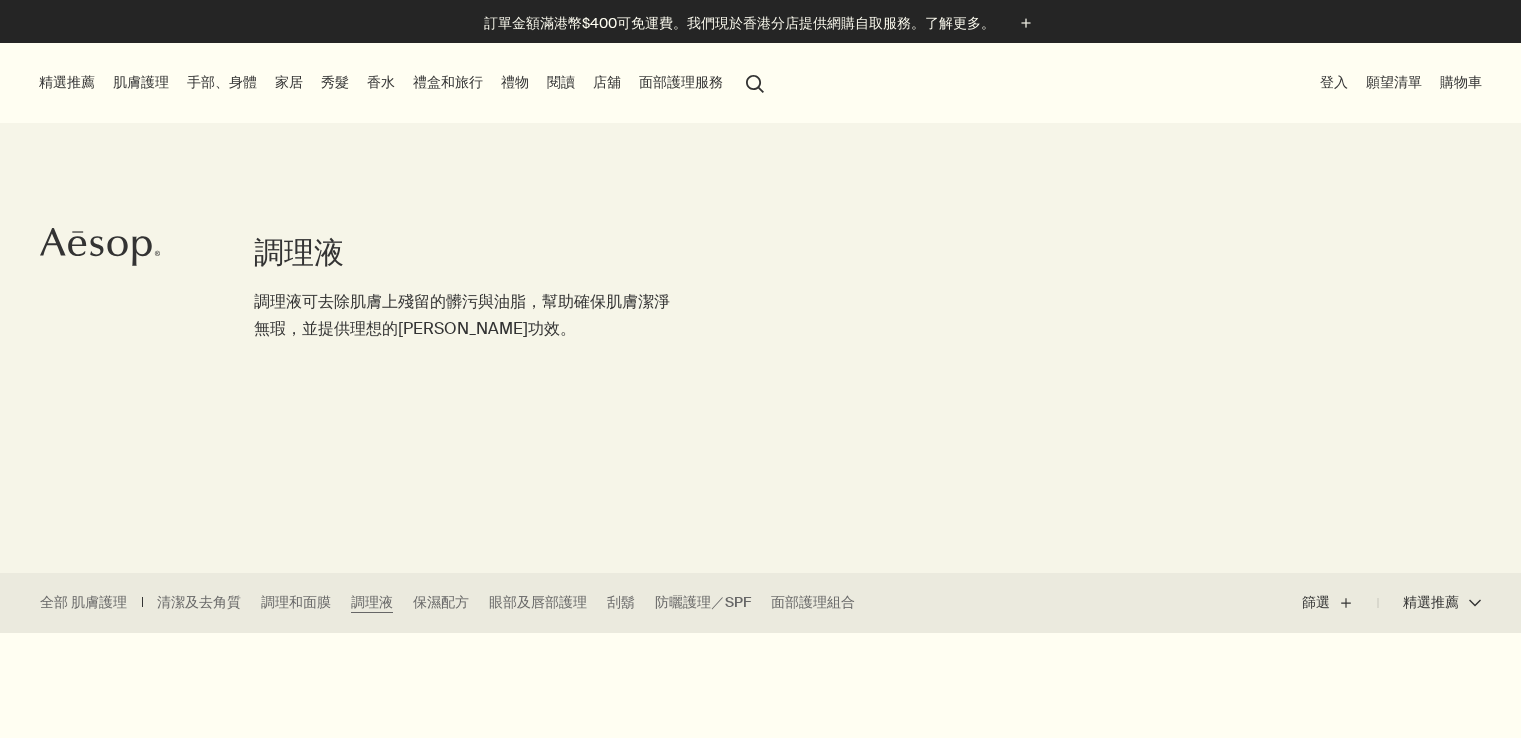 scroll, scrollTop: 0, scrollLeft: 0, axis: both 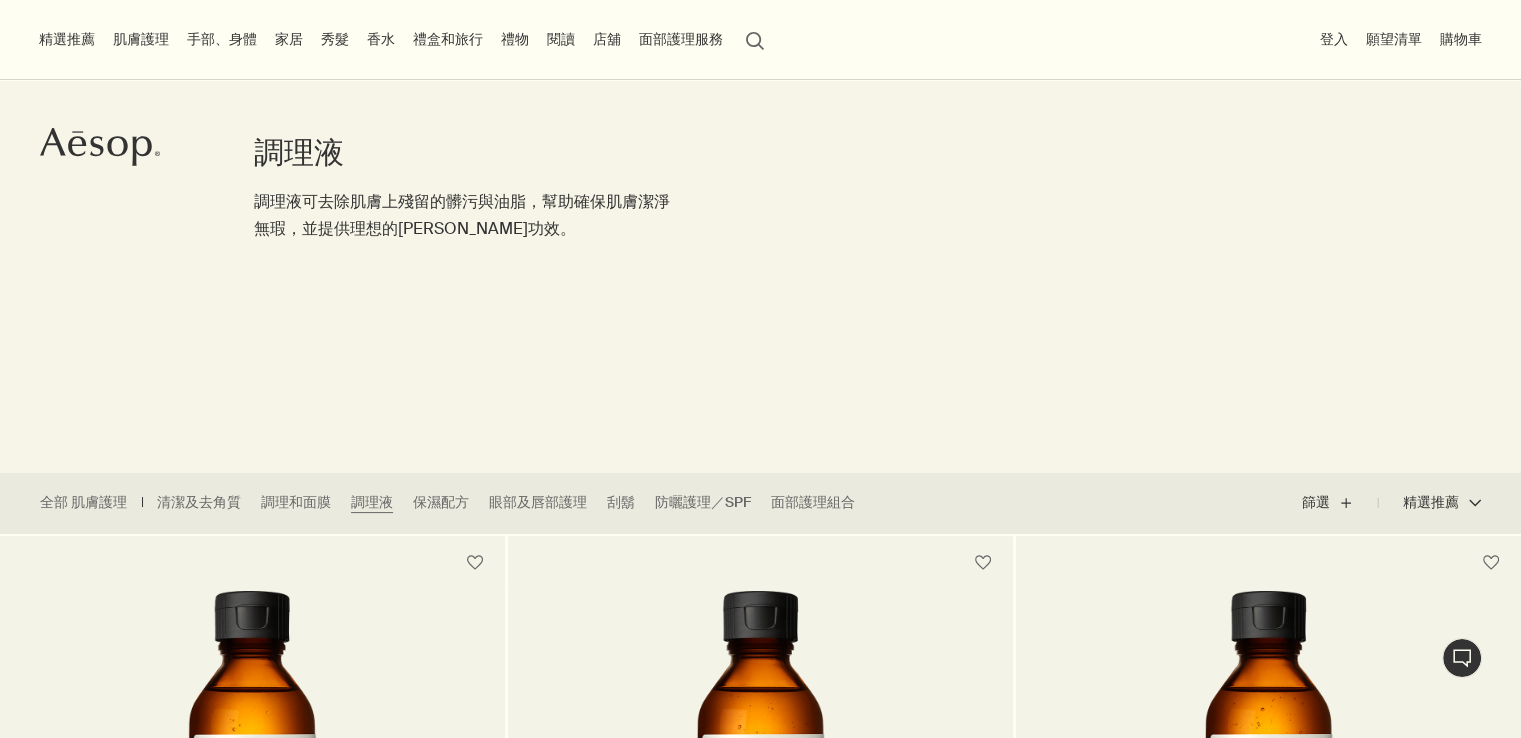 click on "肌膚護理" at bounding box center [141, 39] 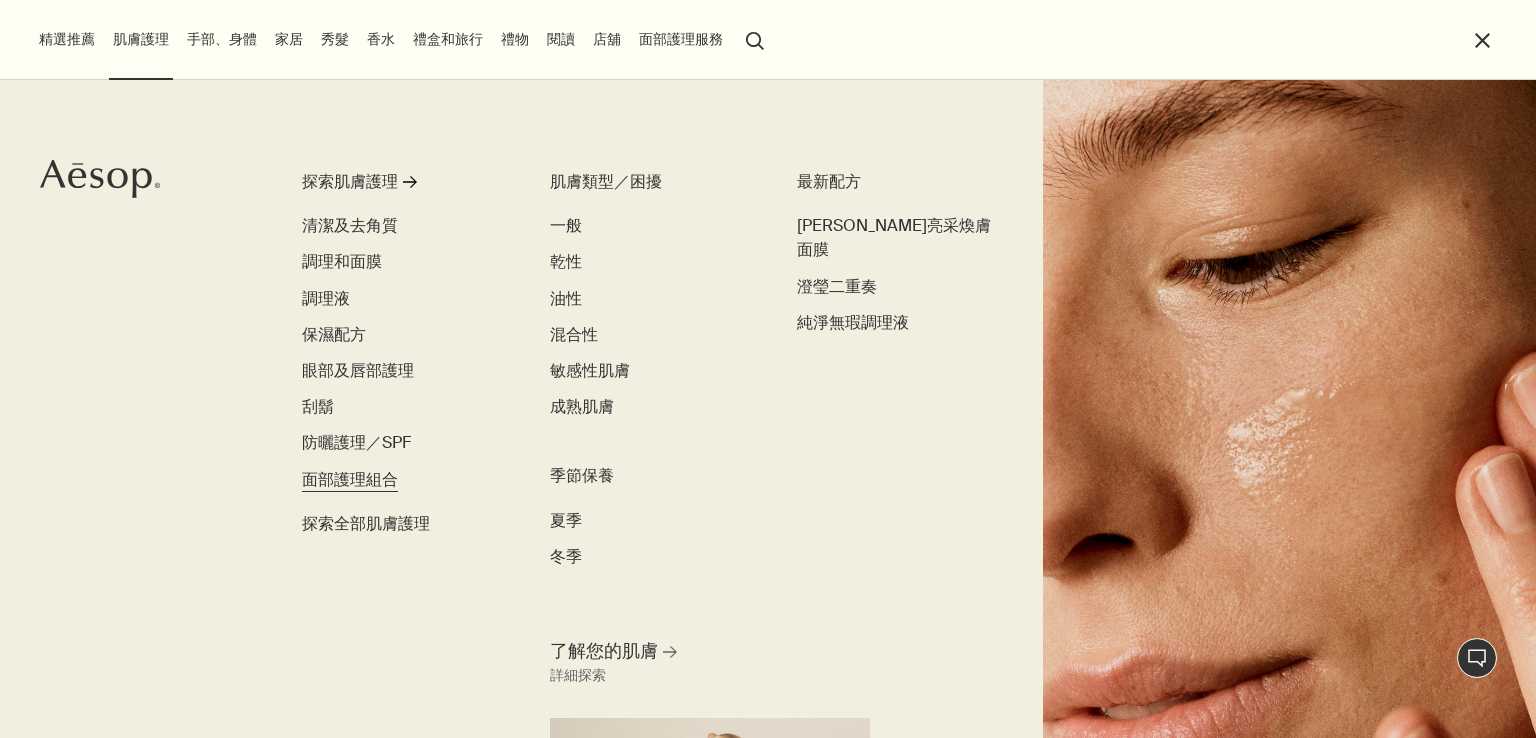 click on "面部護理組合" at bounding box center (350, 479) 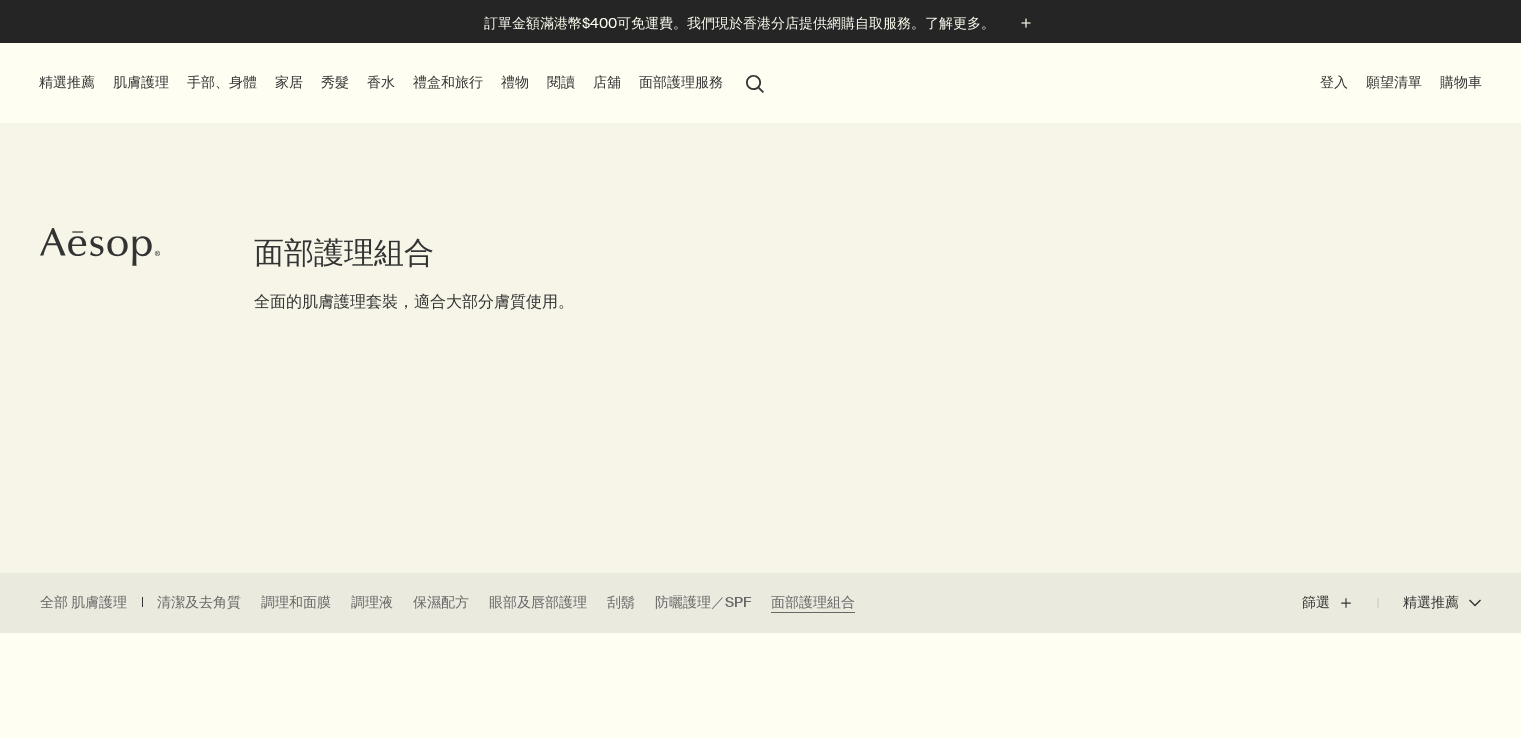 scroll, scrollTop: 345, scrollLeft: 0, axis: vertical 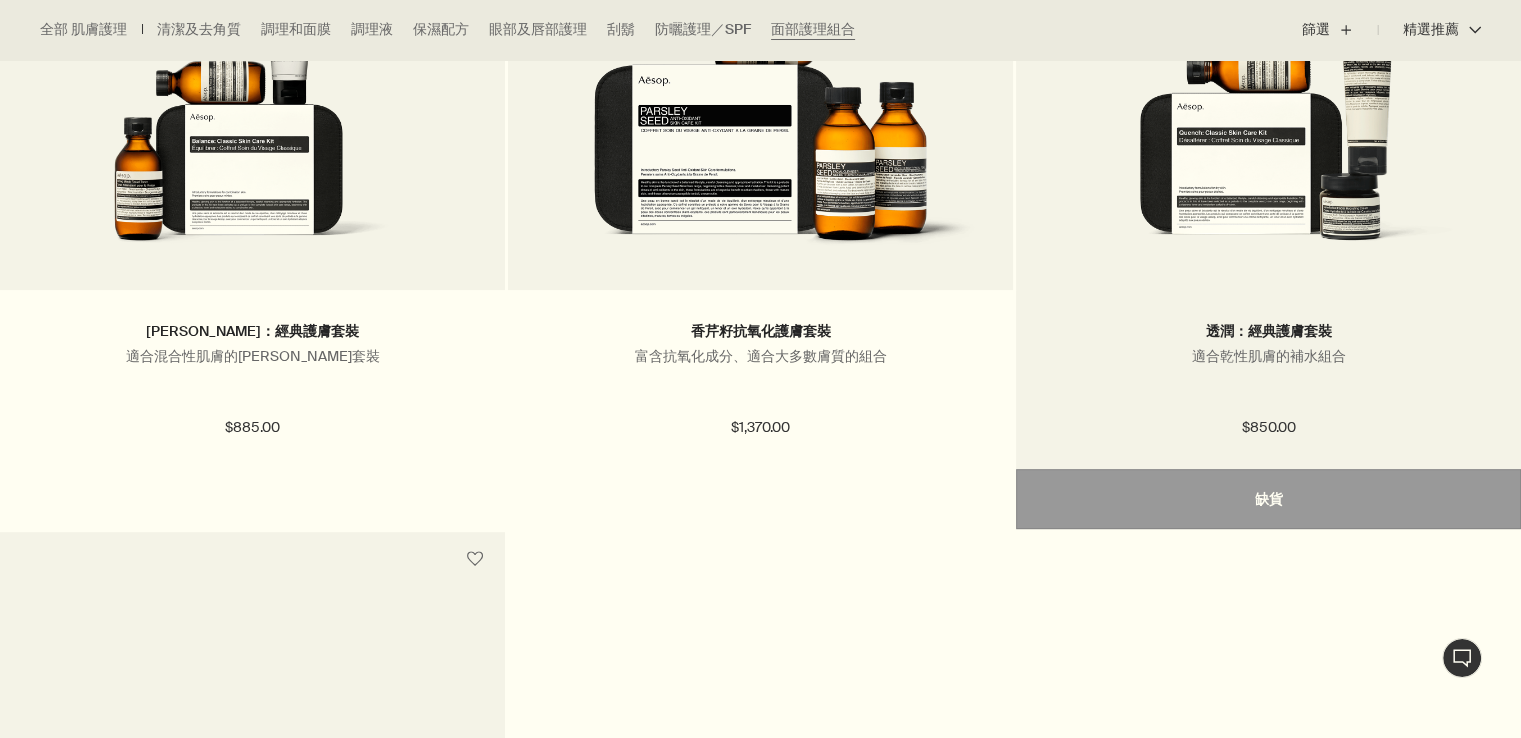 click at bounding box center [1268, 125] 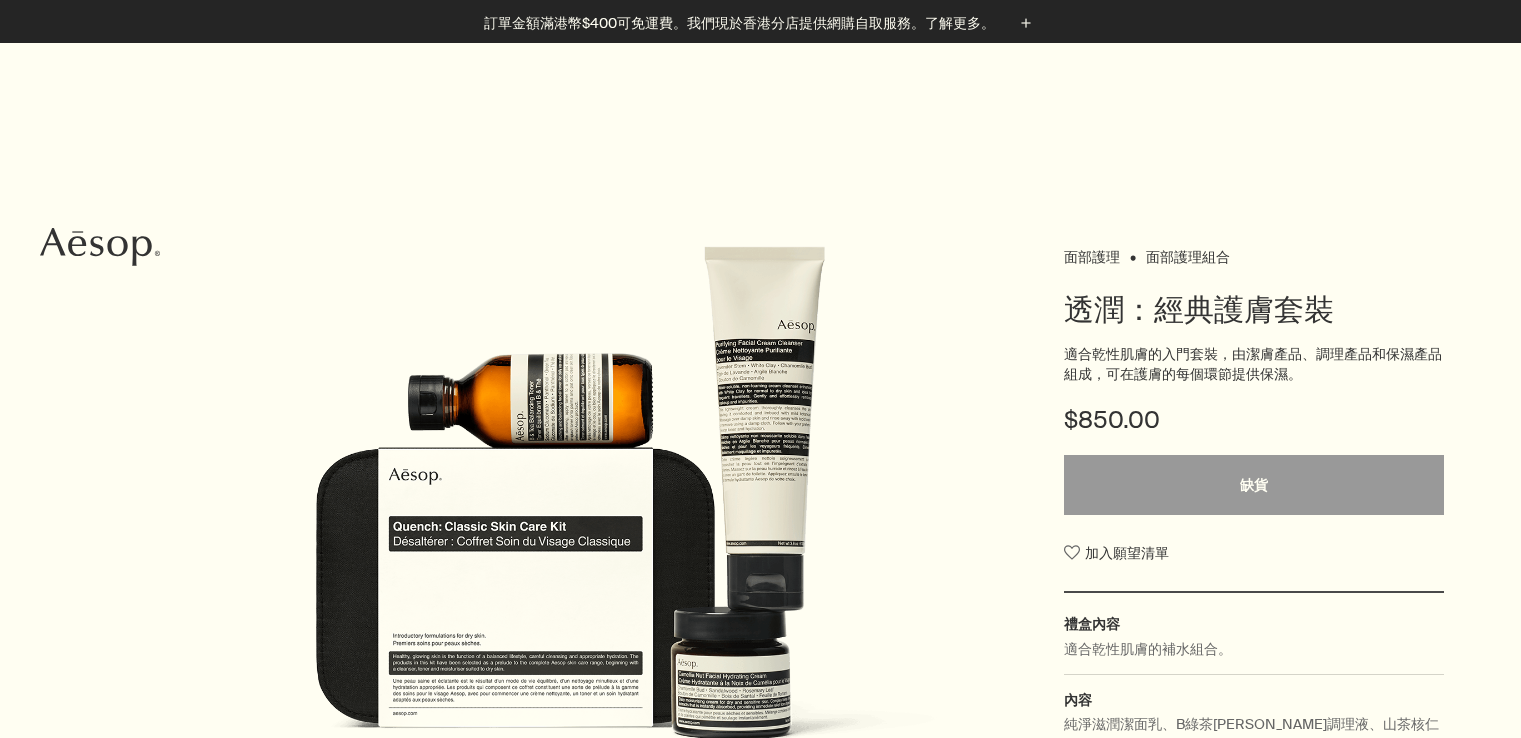 scroll, scrollTop: 400, scrollLeft: 0, axis: vertical 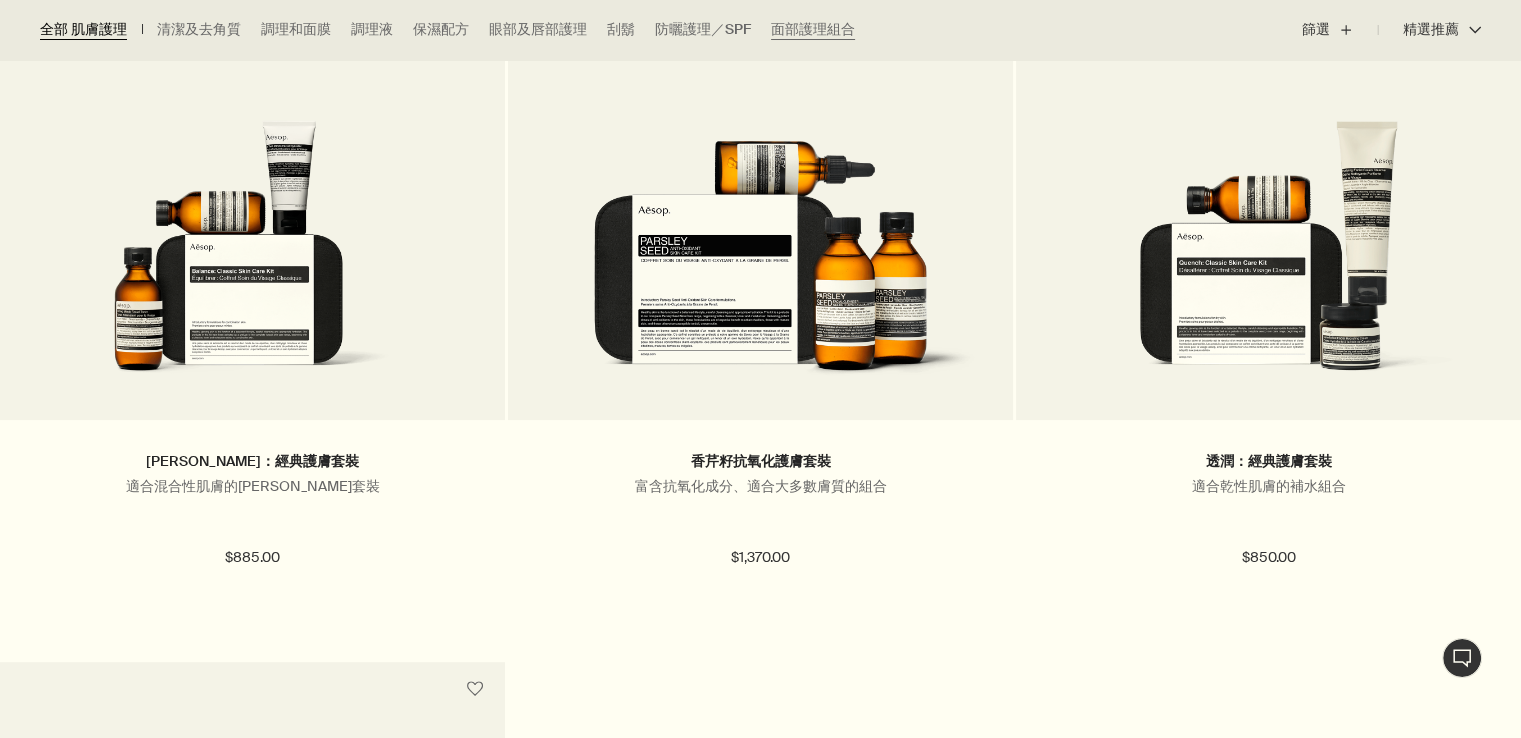 click on "全部 肌膚護理" at bounding box center [83, 30] 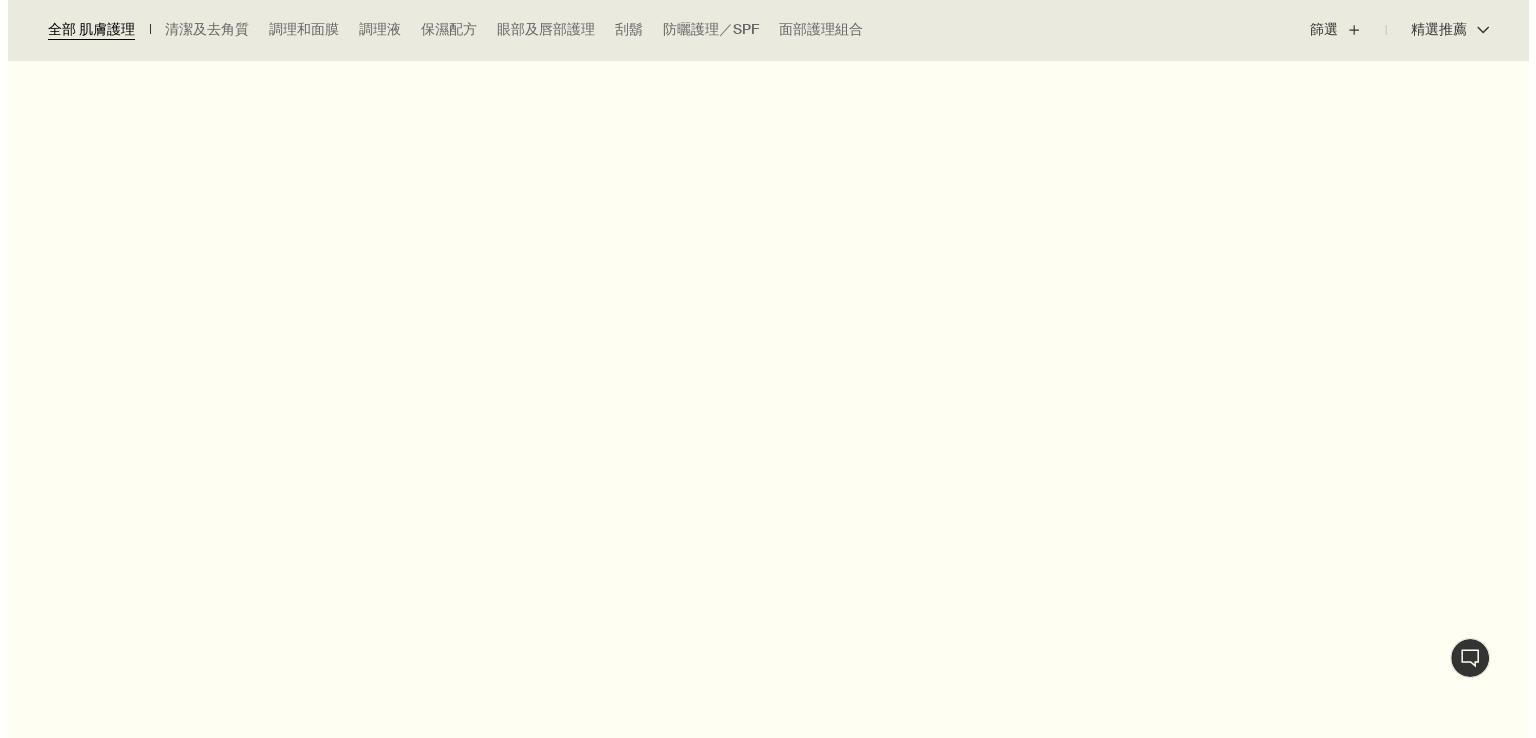 scroll, scrollTop: 0, scrollLeft: 0, axis: both 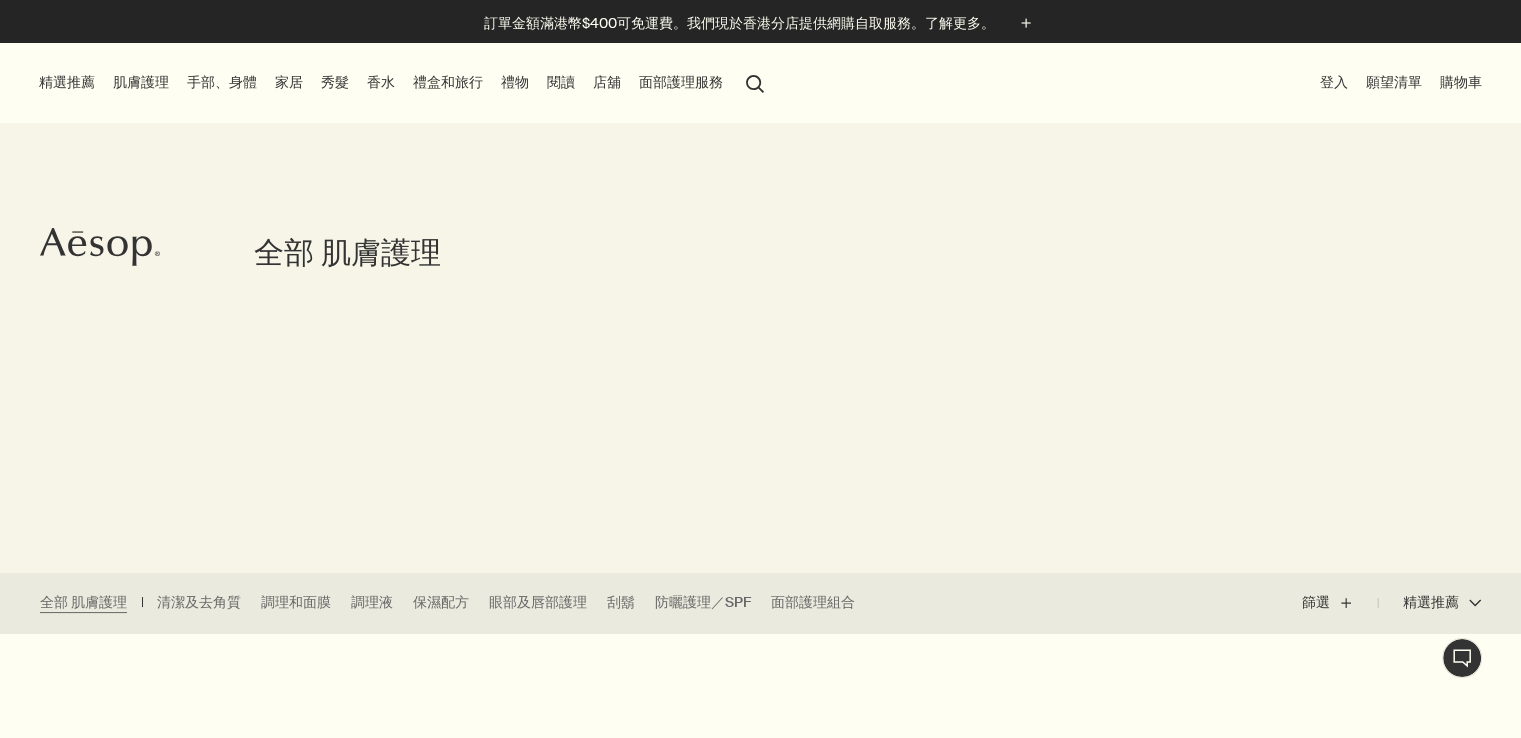 click on "肌膚護理" at bounding box center (141, 82) 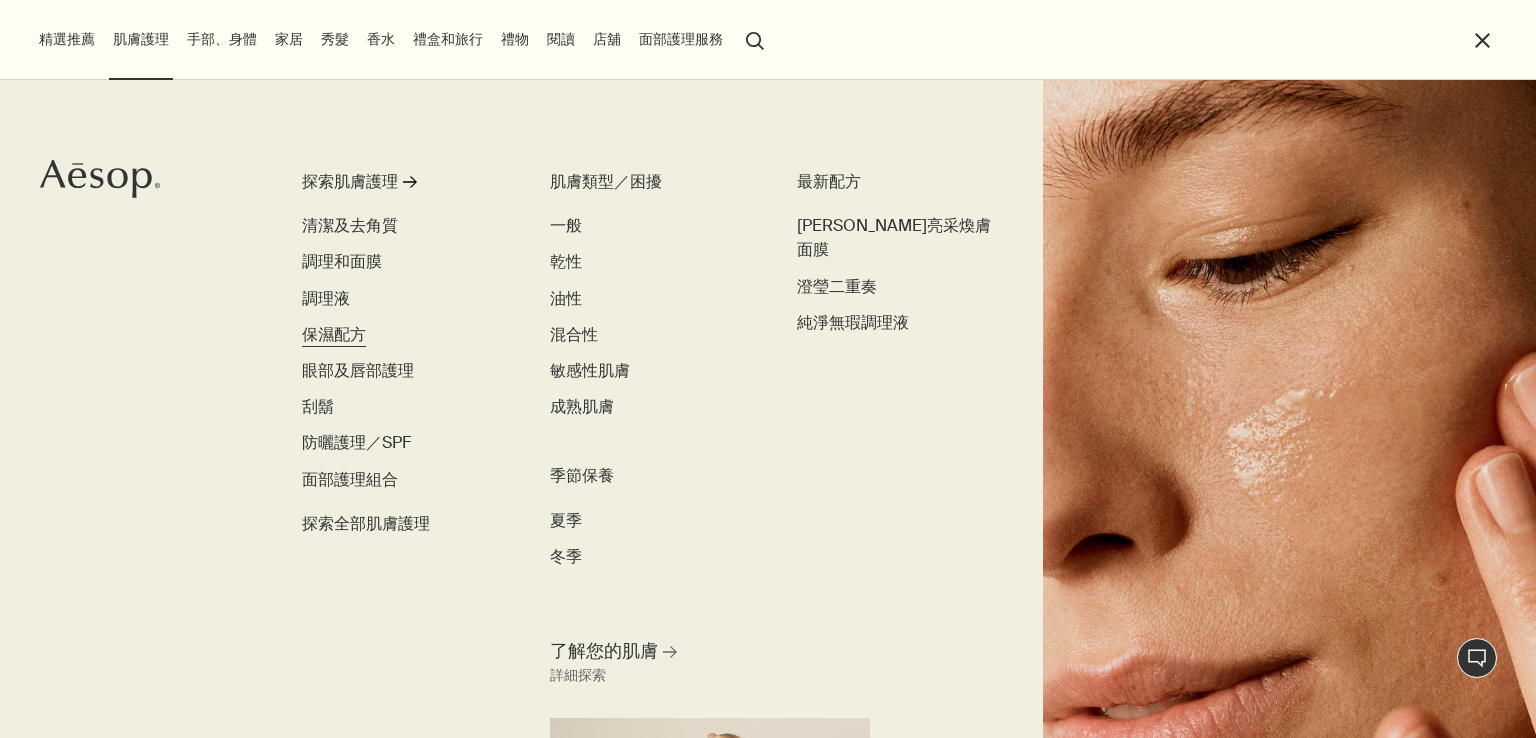 click on "保濕配方" at bounding box center (334, 334) 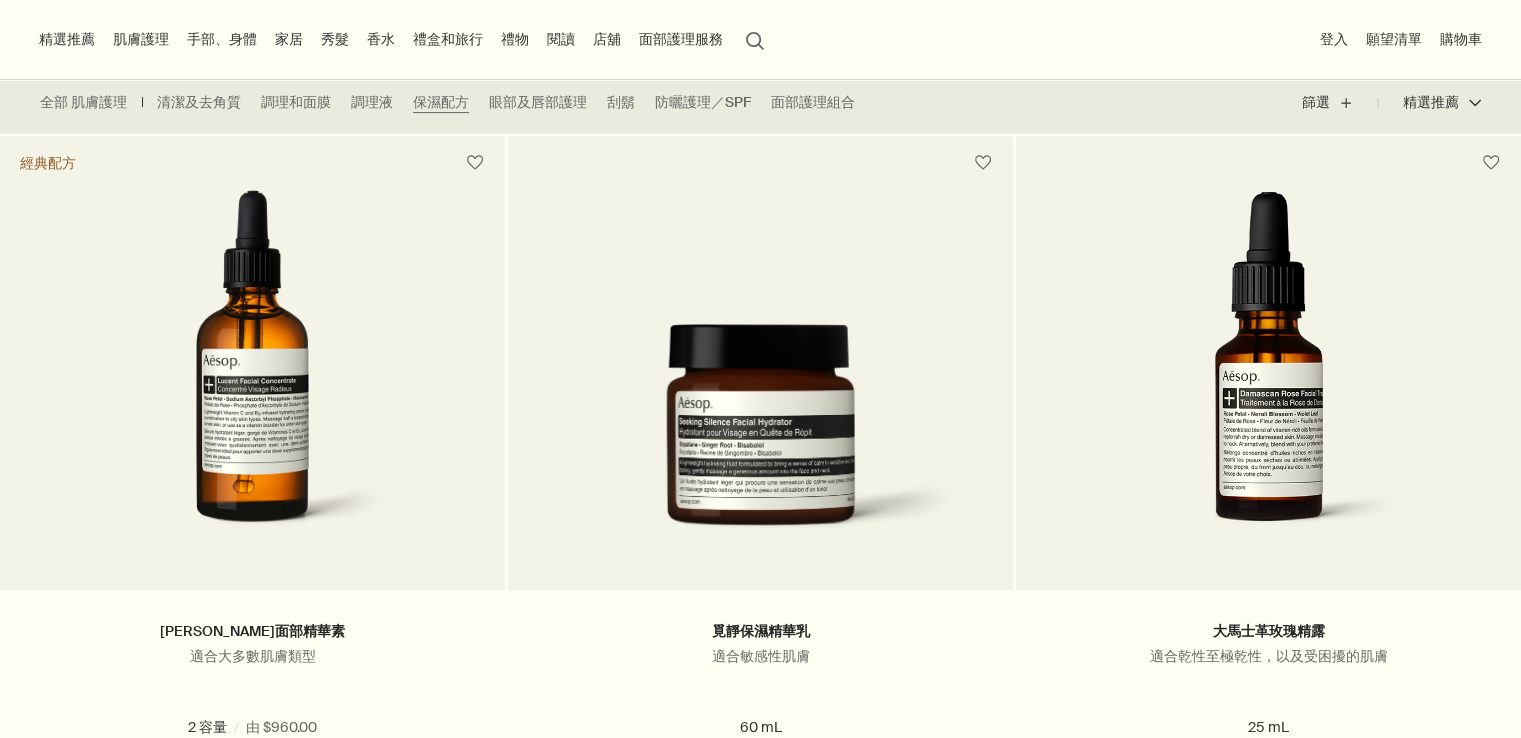 scroll, scrollTop: 500, scrollLeft: 0, axis: vertical 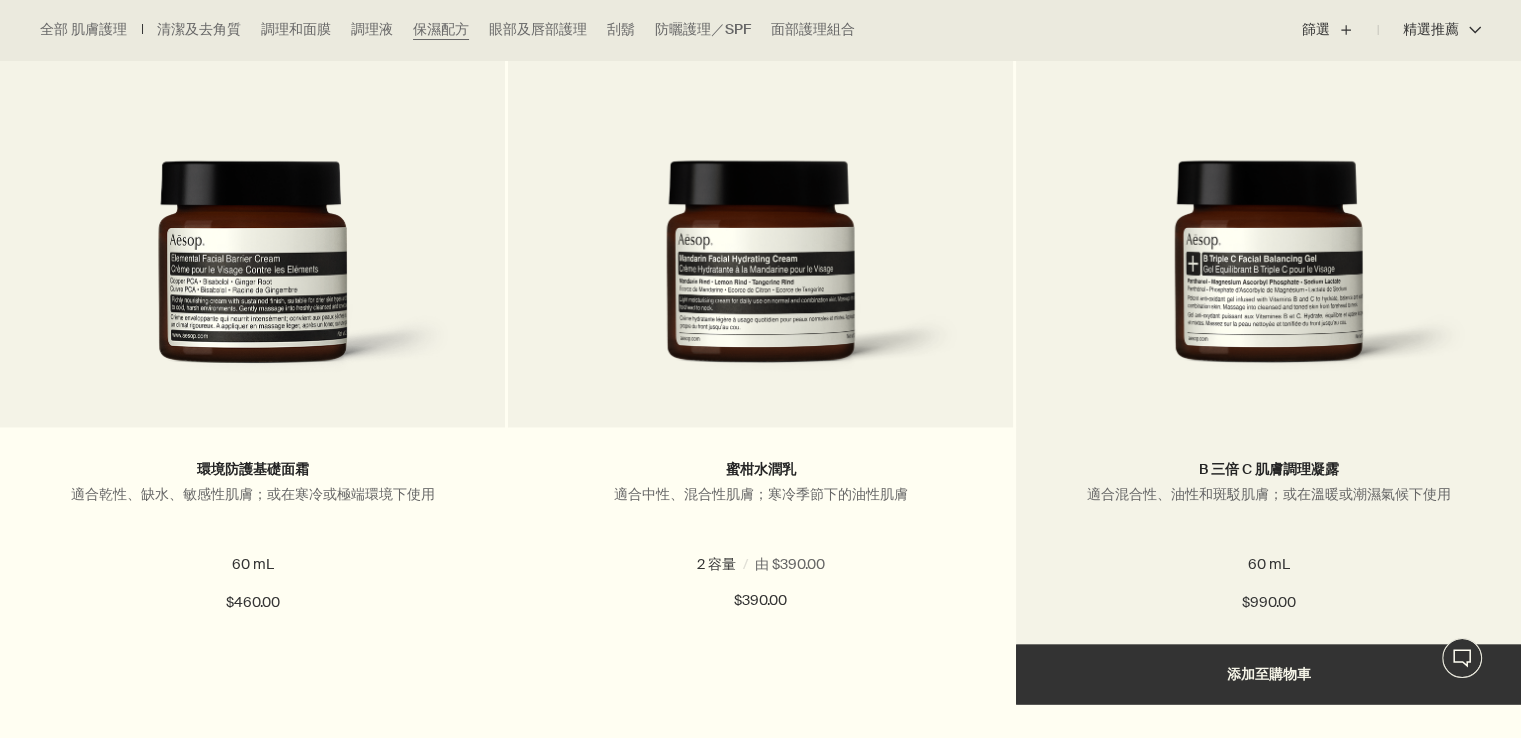 click at bounding box center (1268, 278) 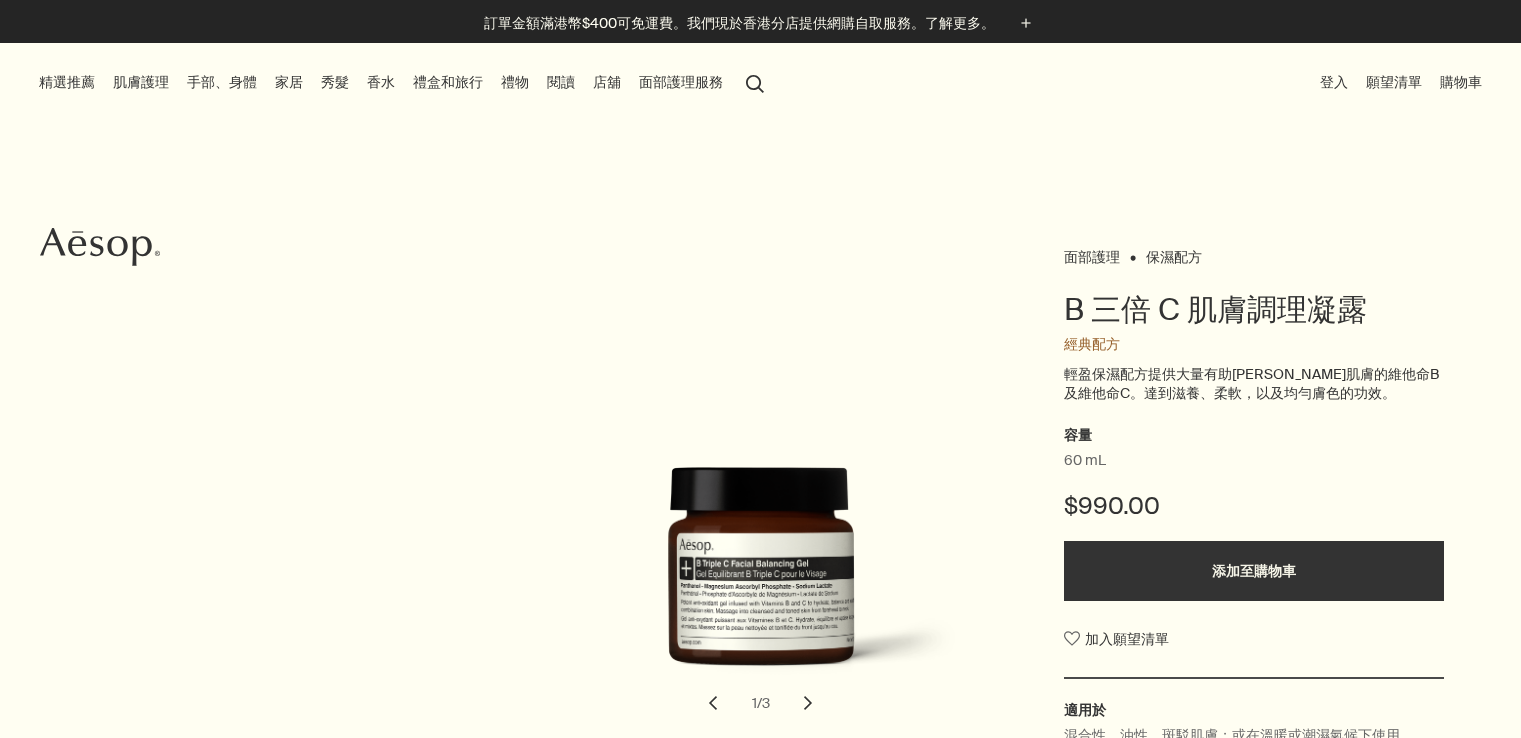 scroll, scrollTop: 0, scrollLeft: 0, axis: both 